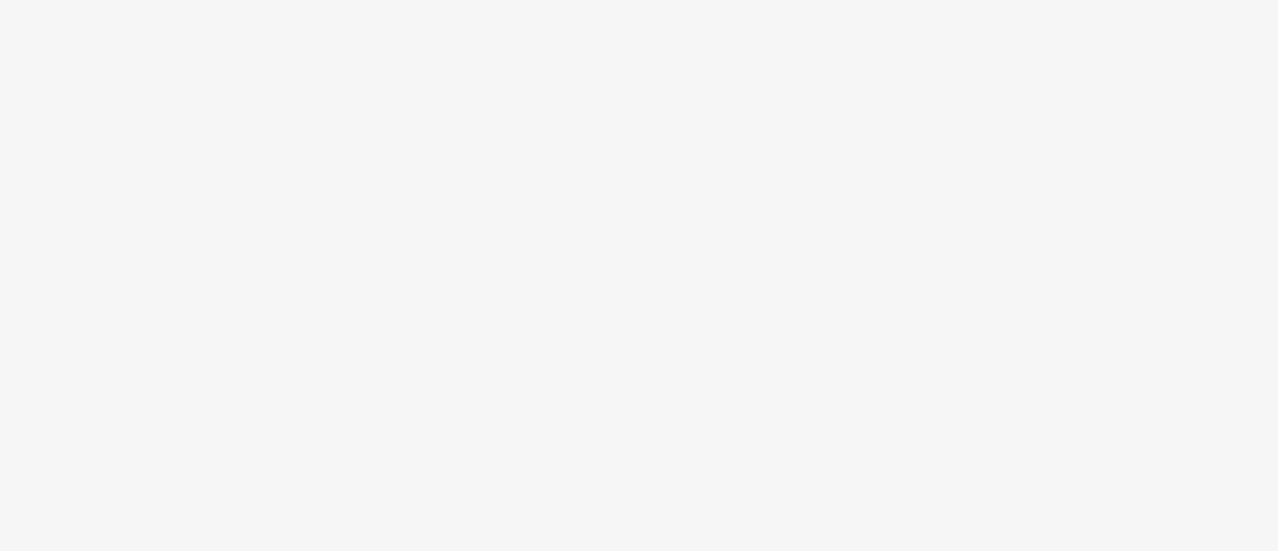 scroll, scrollTop: 0, scrollLeft: 0, axis: both 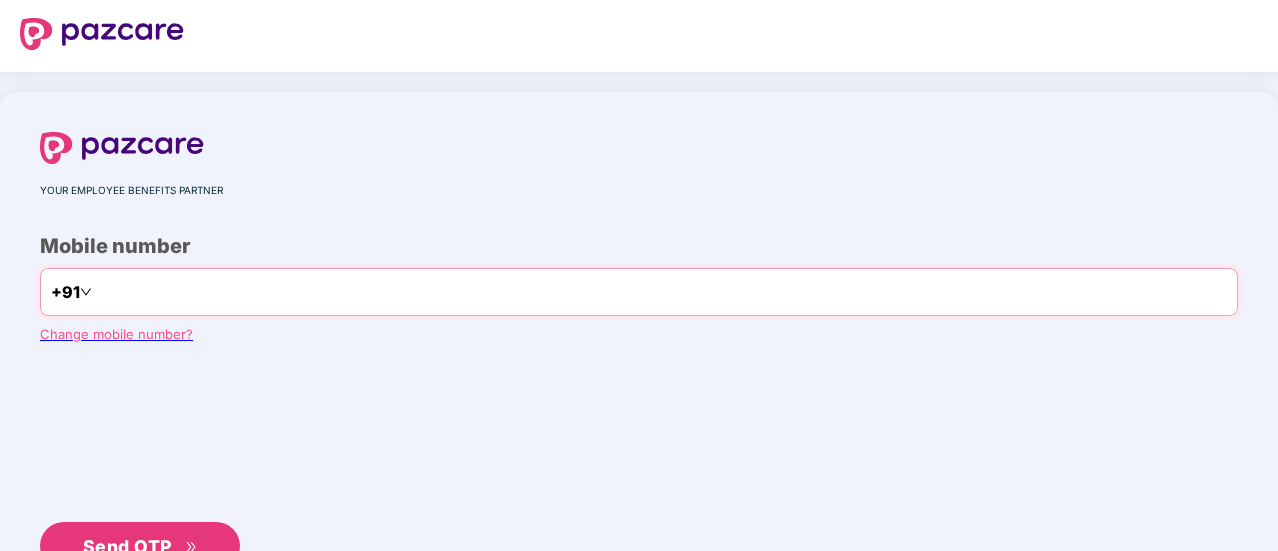 type on "**********" 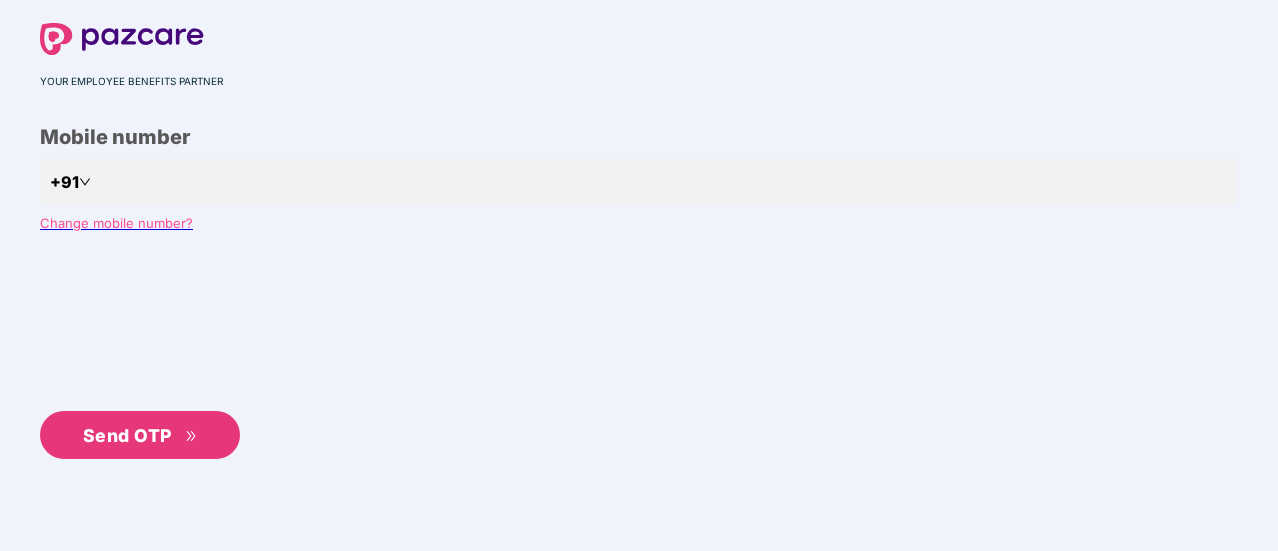 click on "Send OTP" at bounding box center [140, 435] 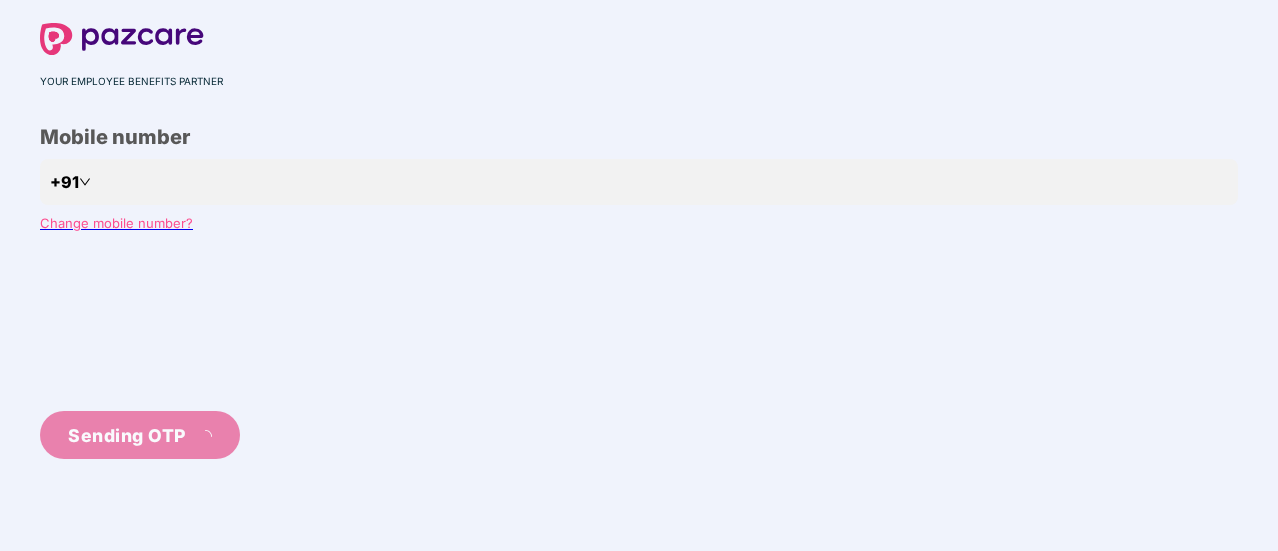 scroll, scrollTop: 100, scrollLeft: 0, axis: vertical 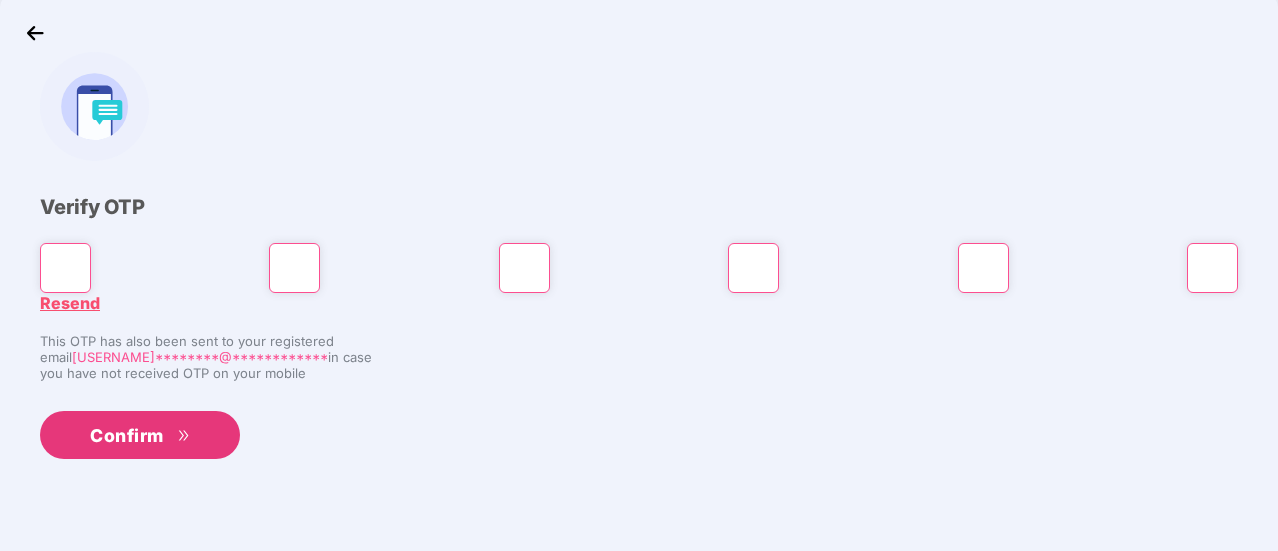 type on "*" 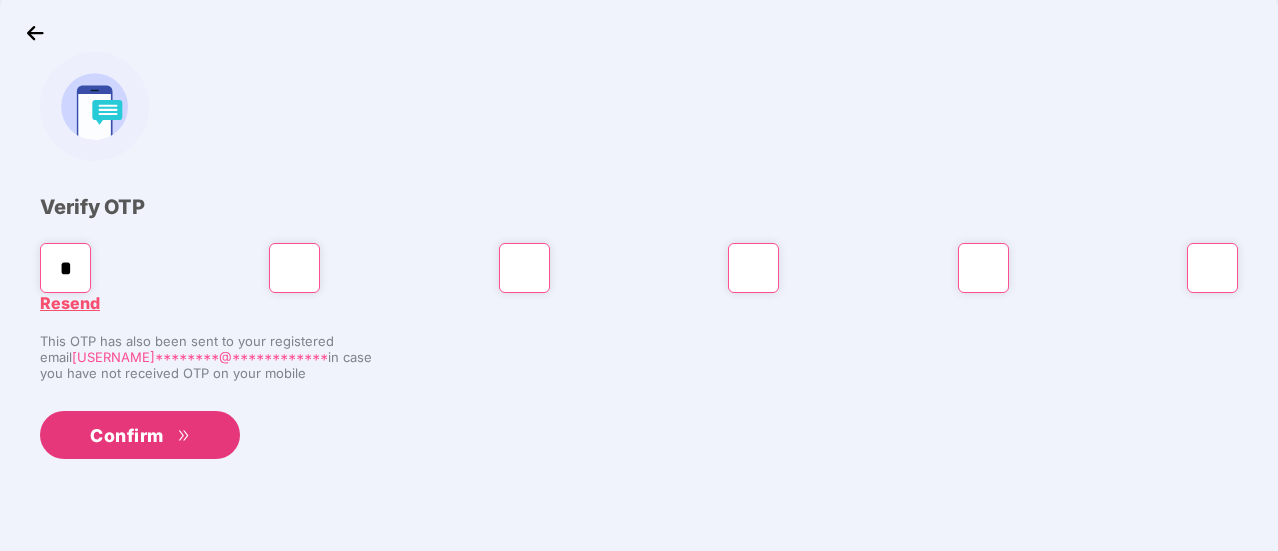 type on "*" 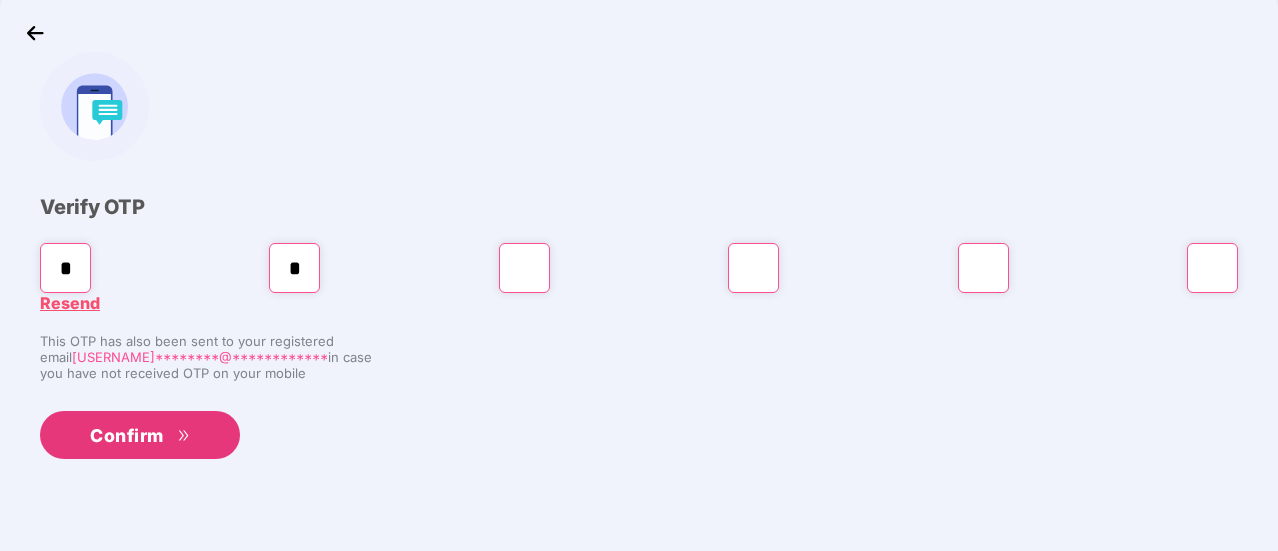 type on "*" 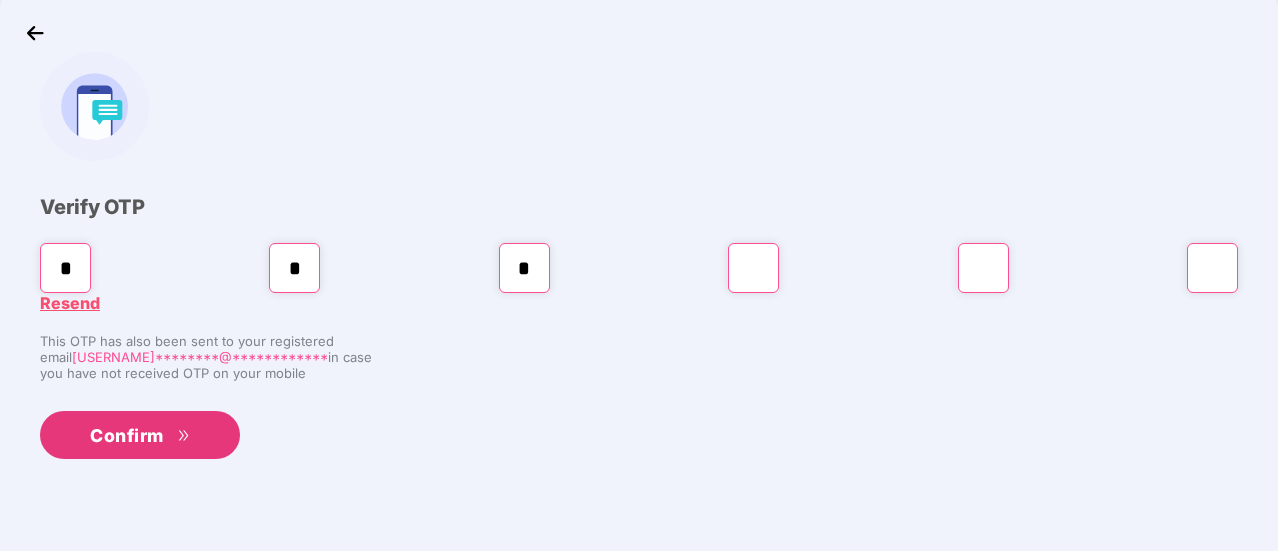 type on "*" 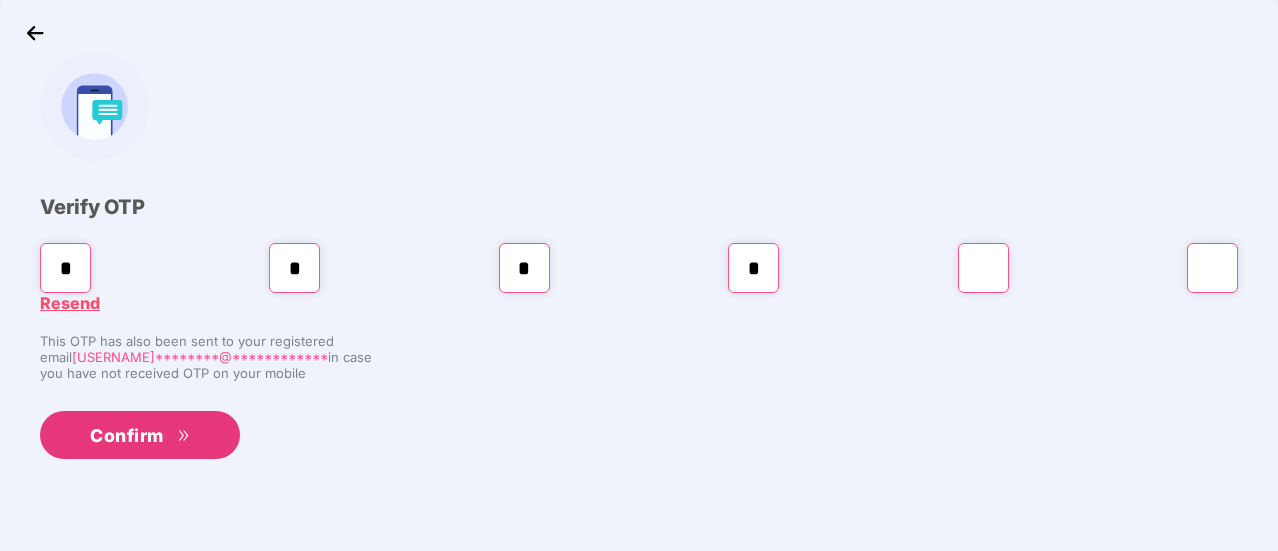 type on "*" 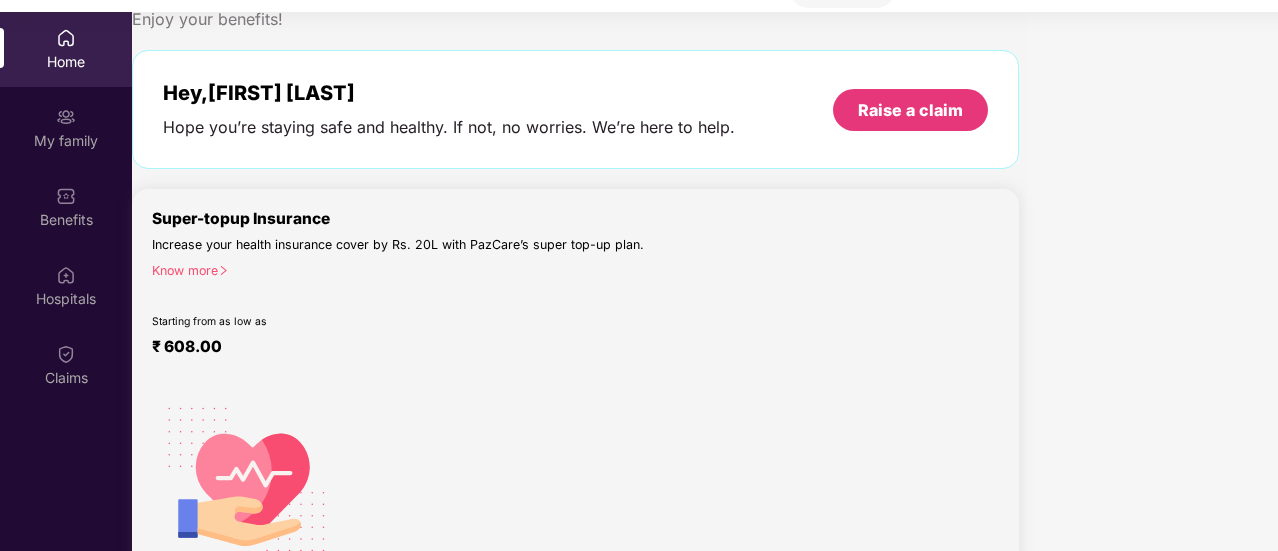 scroll, scrollTop: 0, scrollLeft: 0, axis: both 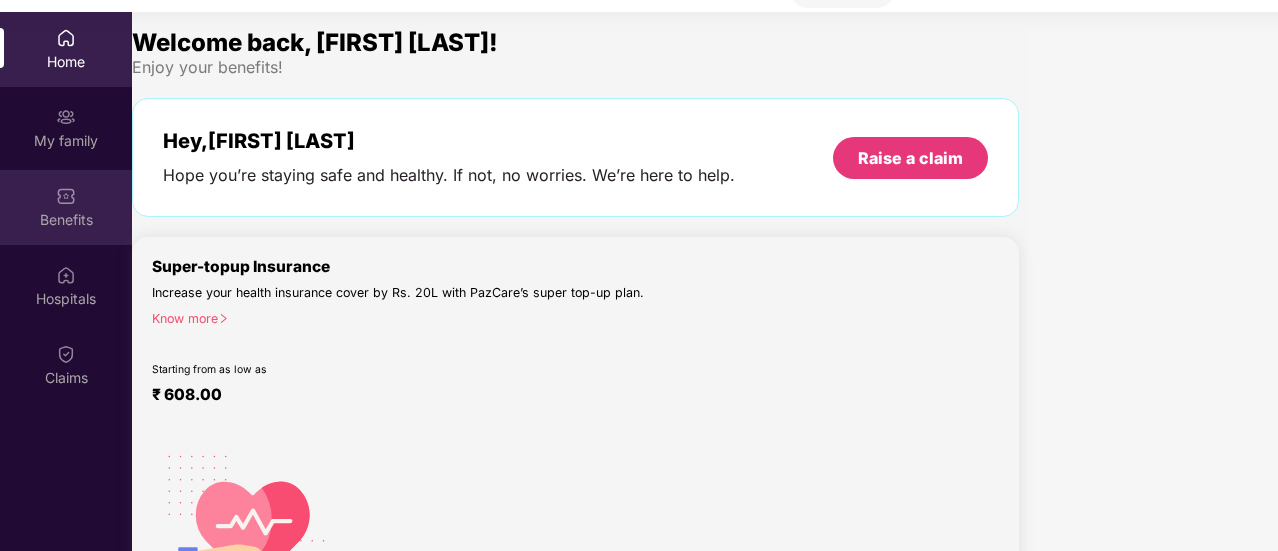click on "Benefits" at bounding box center [66, 62] 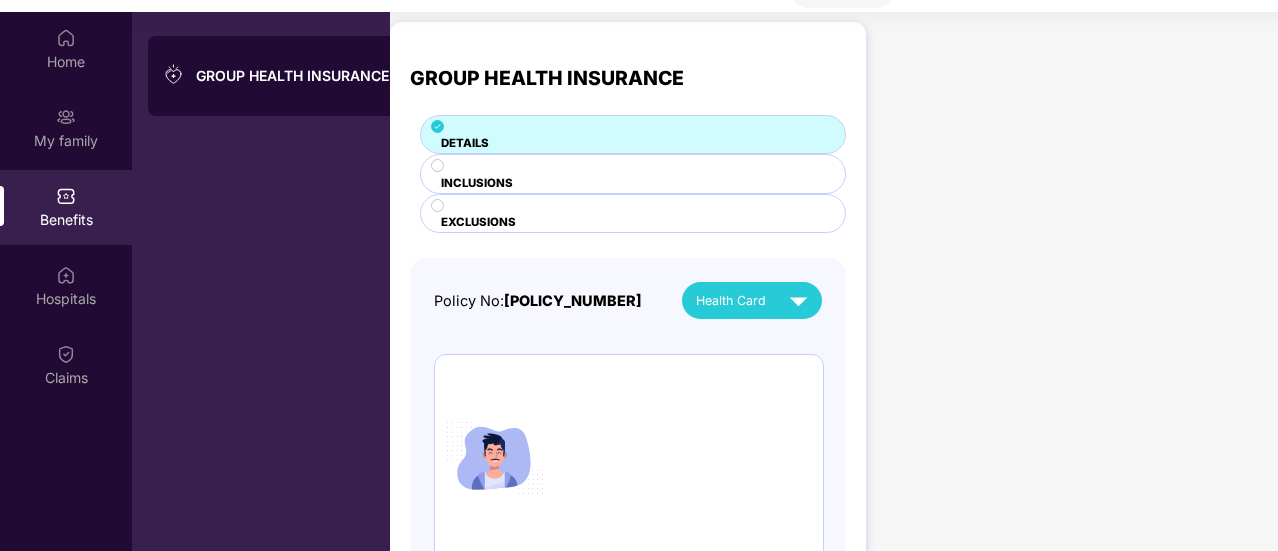 scroll, scrollTop: 145, scrollLeft: 0, axis: vertical 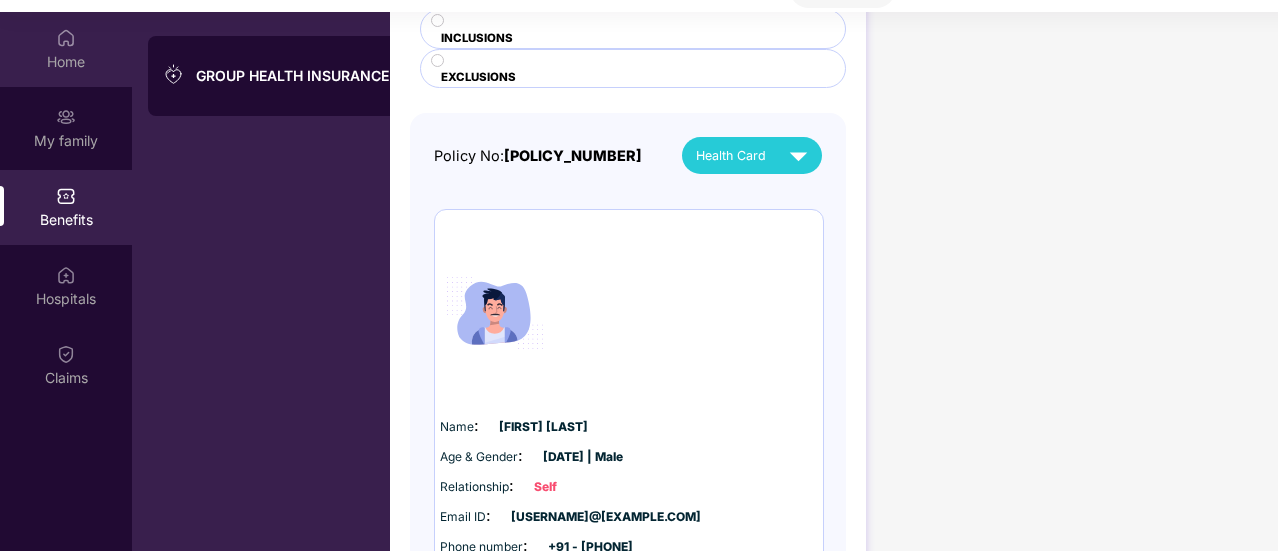 click on "Home" at bounding box center [66, 62] 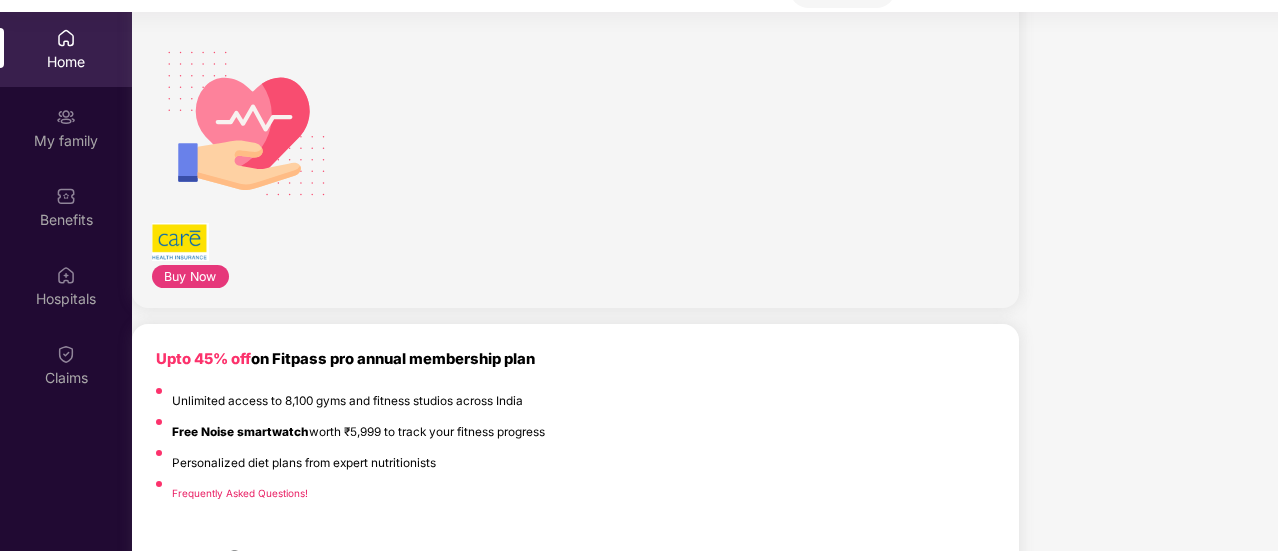 scroll, scrollTop: 406, scrollLeft: 0, axis: vertical 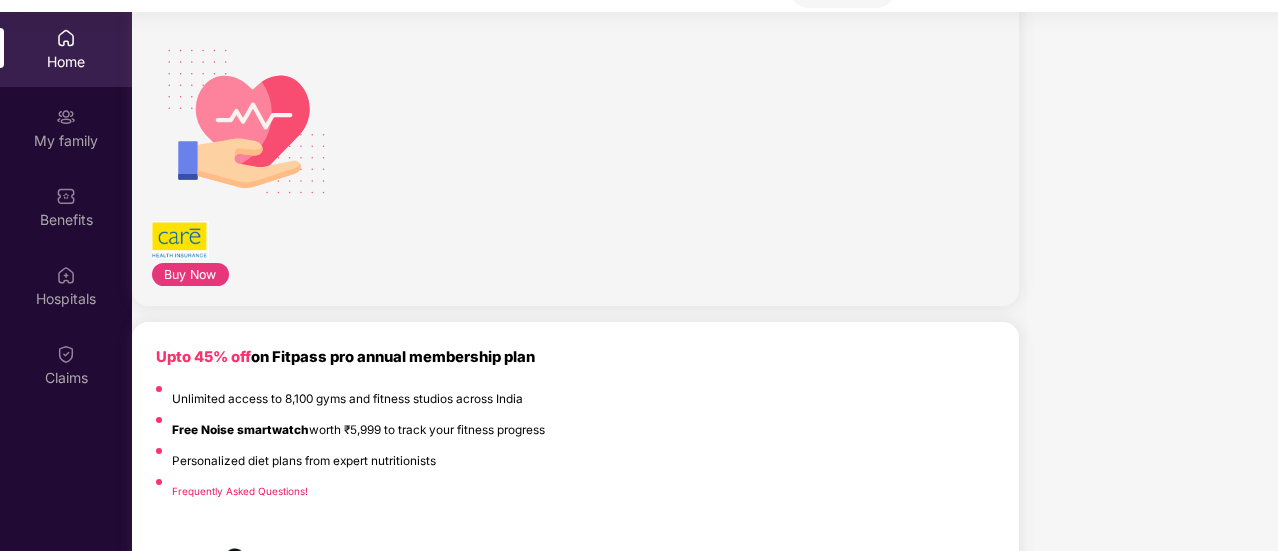 click on "View details" at bounding box center (208, 6736) 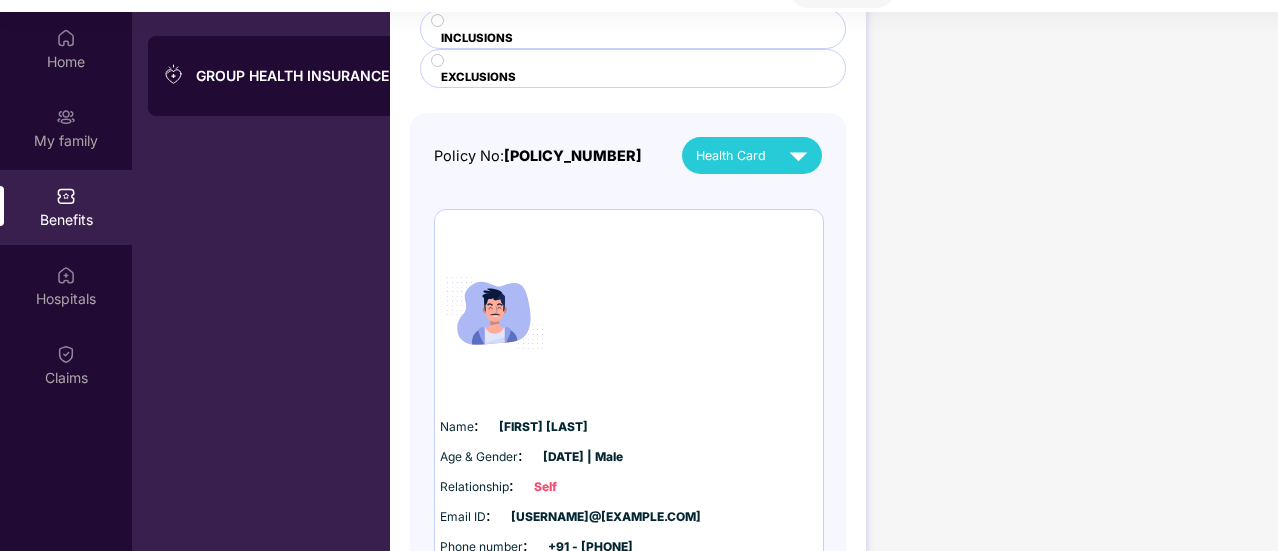 scroll, scrollTop: 0, scrollLeft: 0, axis: both 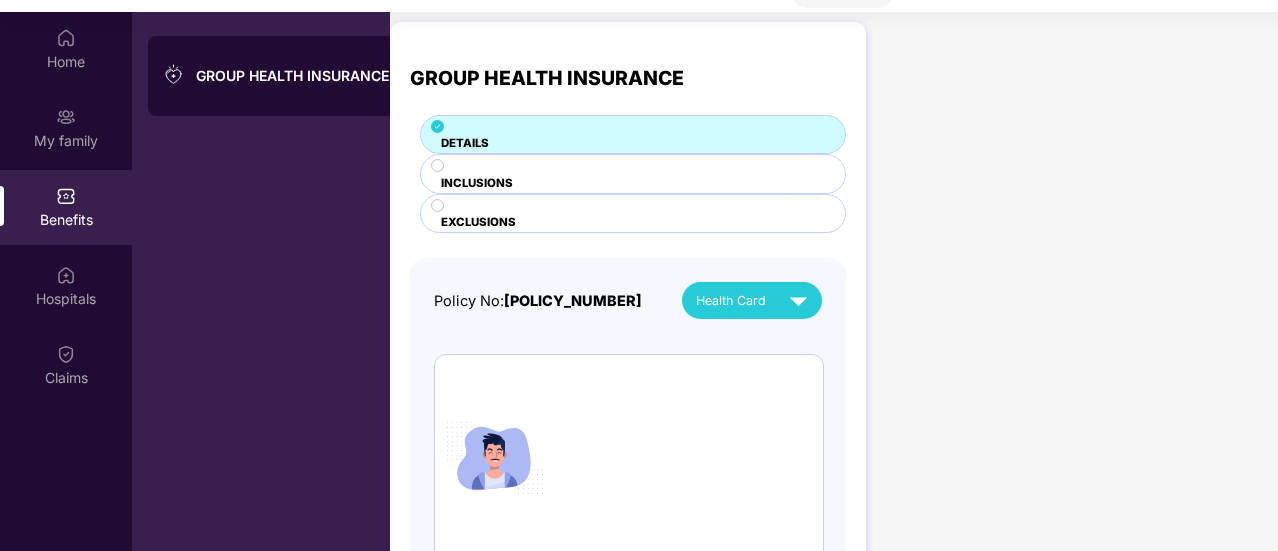 drag, startPoint x: 778, startPoint y: 153, endPoint x: 784, endPoint y: 162, distance: 10.816654 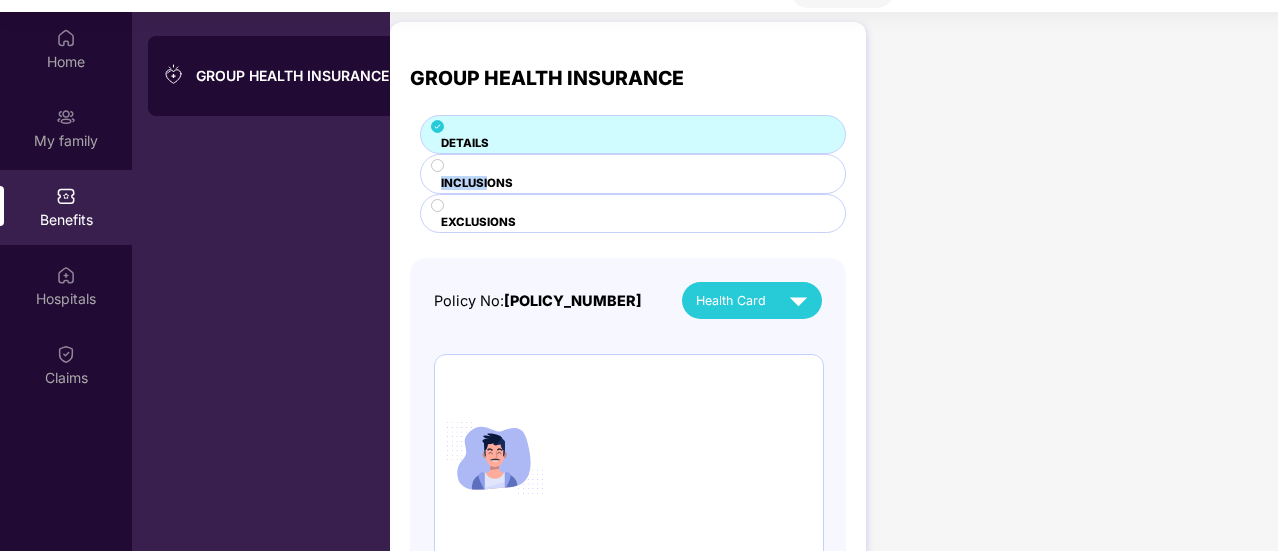 click on "INCLUSIONS" at bounding box center [465, 143] 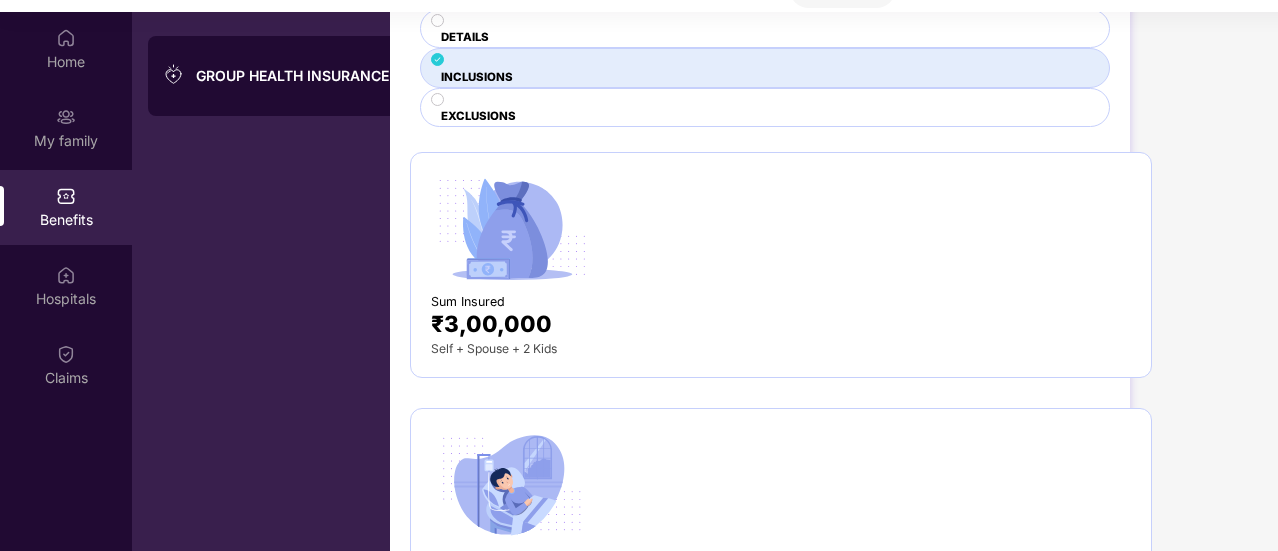scroll, scrollTop: 128, scrollLeft: 0, axis: vertical 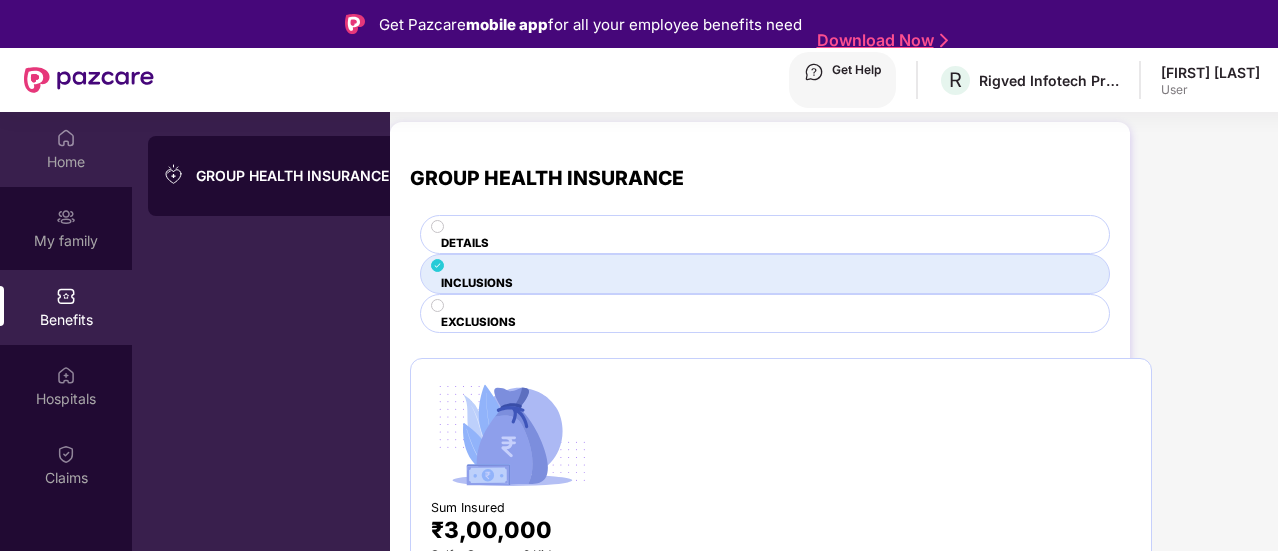 click on "Home" at bounding box center [66, 162] 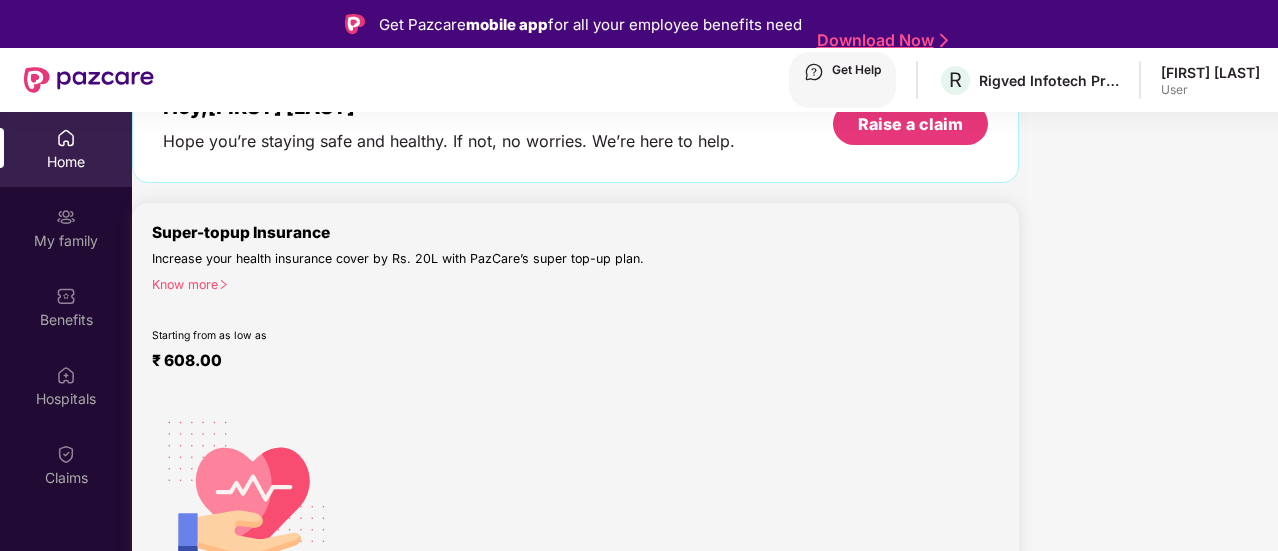 scroll, scrollTop: 0, scrollLeft: 0, axis: both 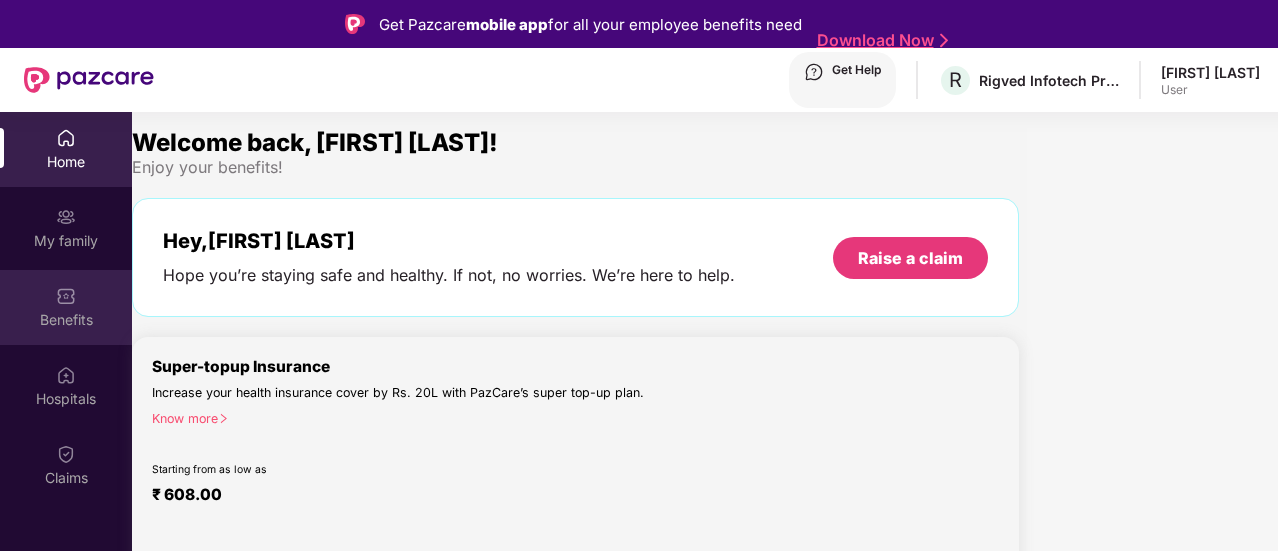 click on "Benefits" at bounding box center (66, 307) 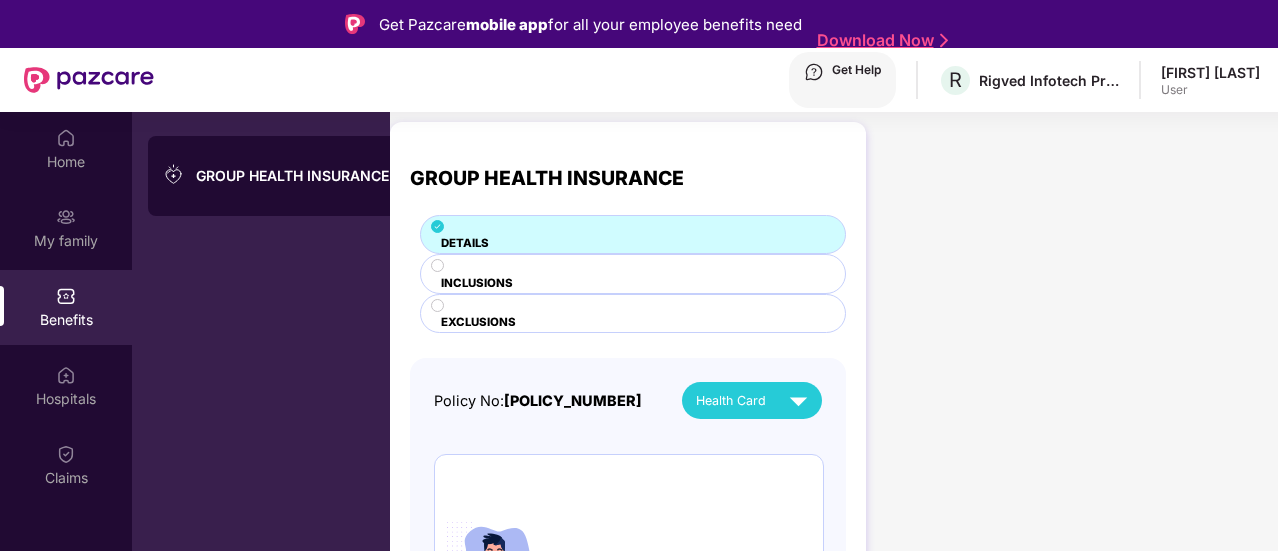 scroll, scrollTop: 145, scrollLeft: 0, axis: vertical 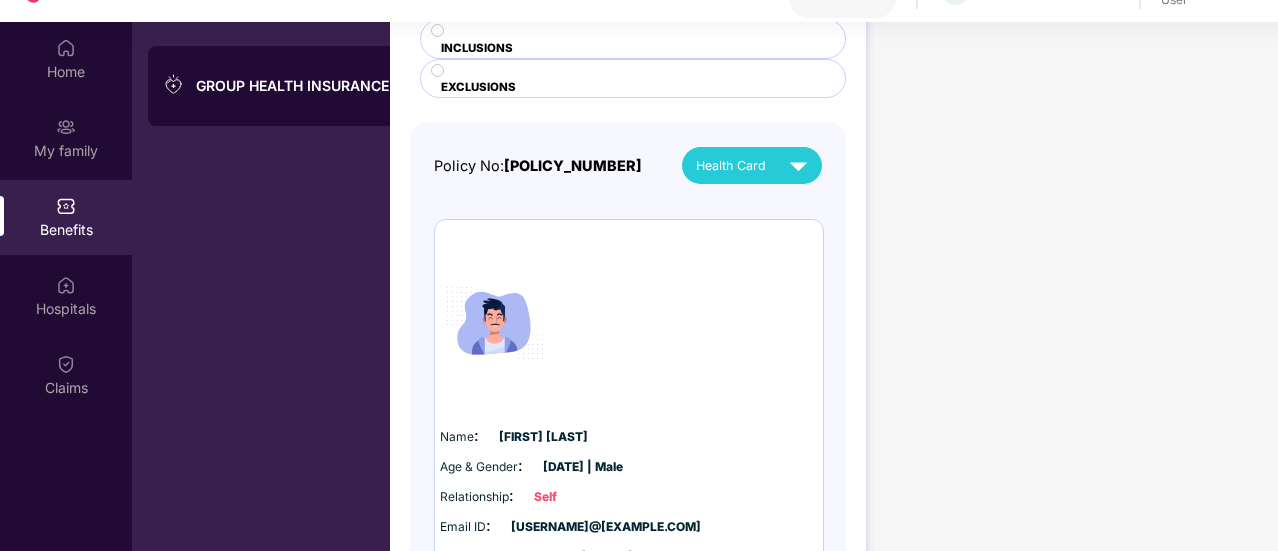 click on "Pending ECard ID (UHID) generation" at bounding box center [620, 628] 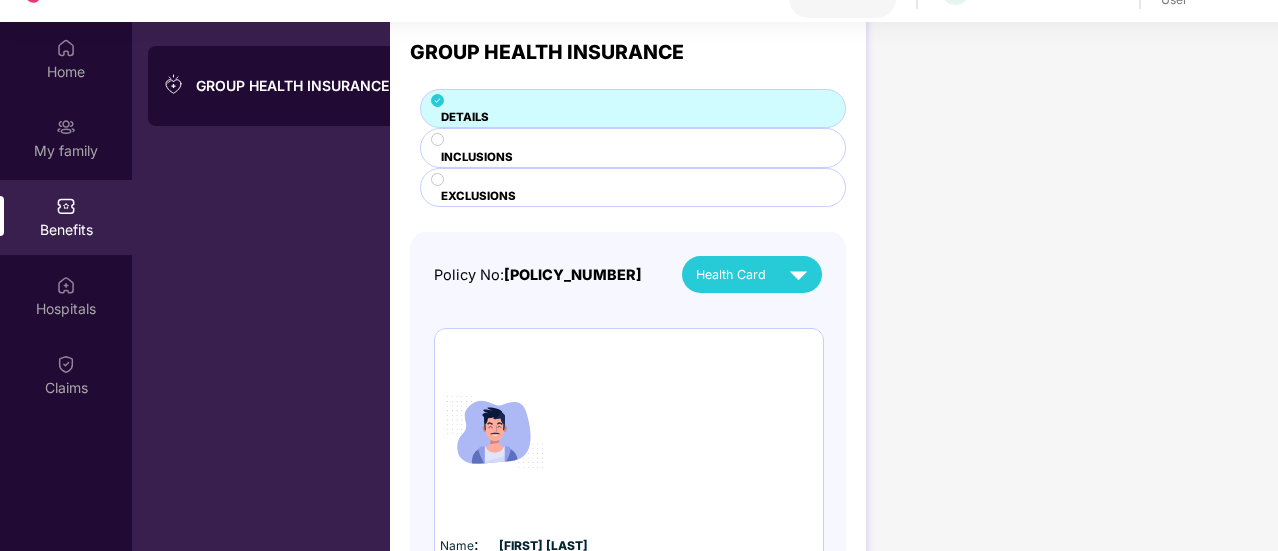 scroll, scrollTop: 33, scrollLeft: 0, axis: vertical 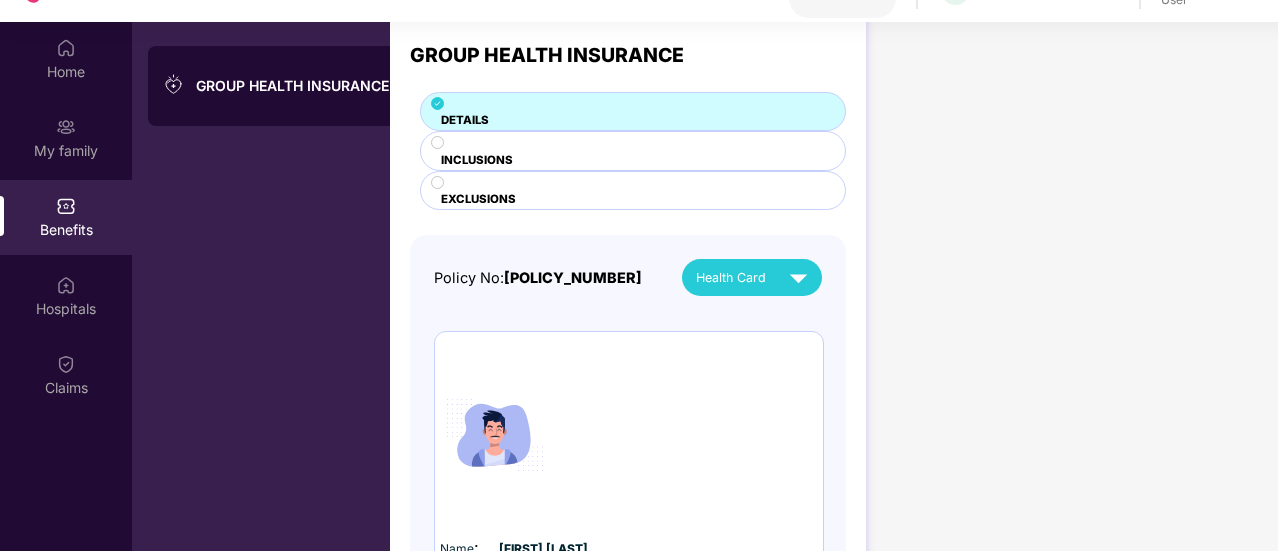 drag, startPoint x: 586, startPoint y: 226, endPoint x: 790, endPoint y: 238, distance: 204.35263 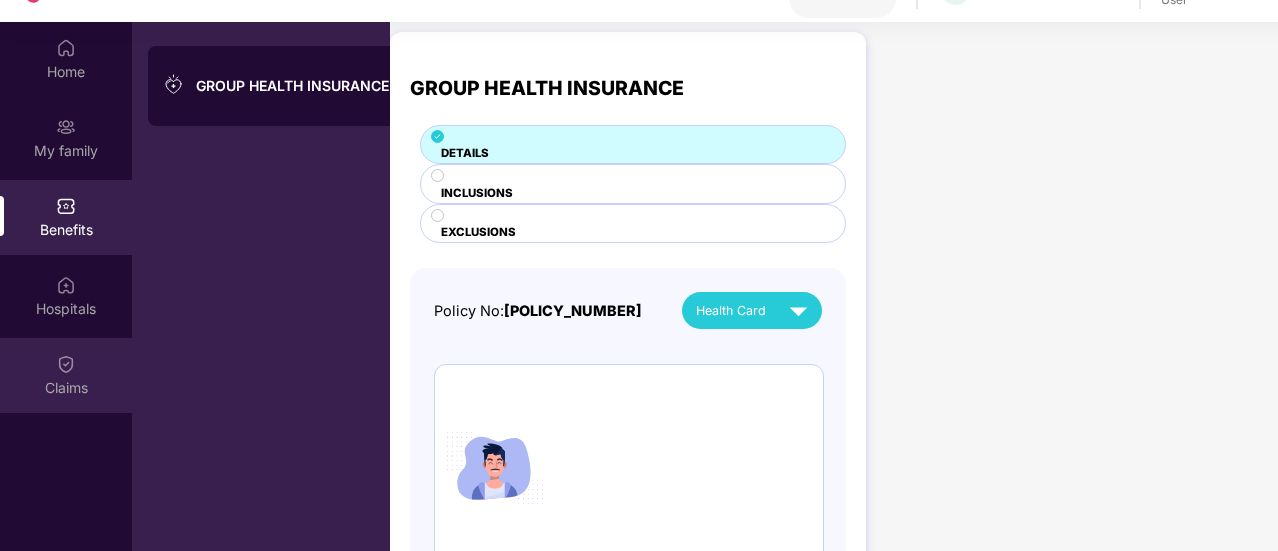 click at bounding box center (66, 48) 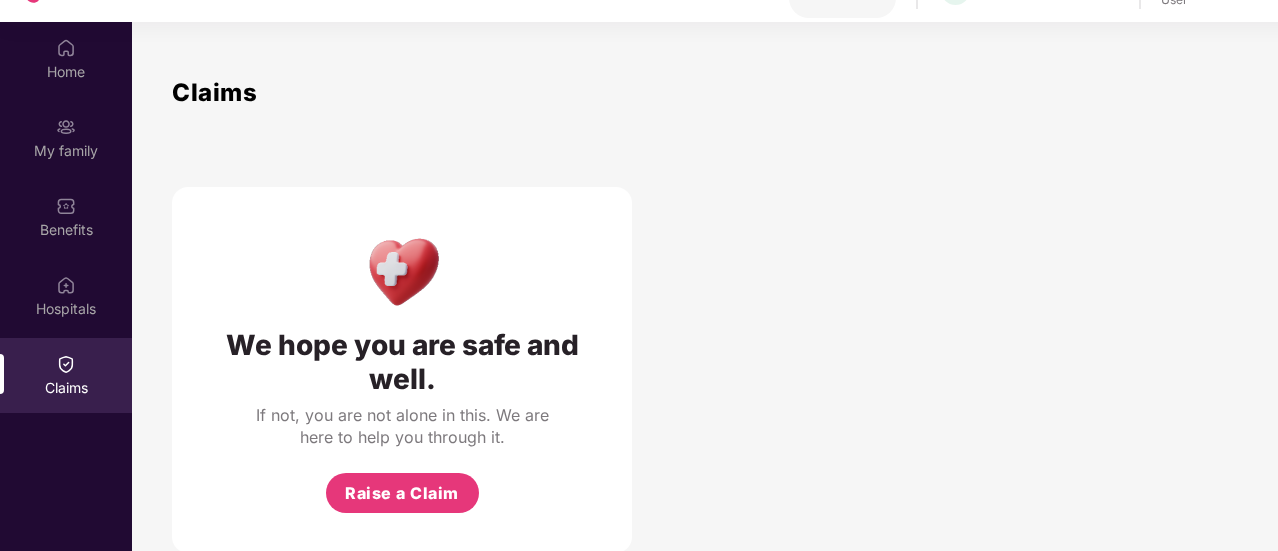 scroll, scrollTop: 20, scrollLeft: 0, axis: vertical 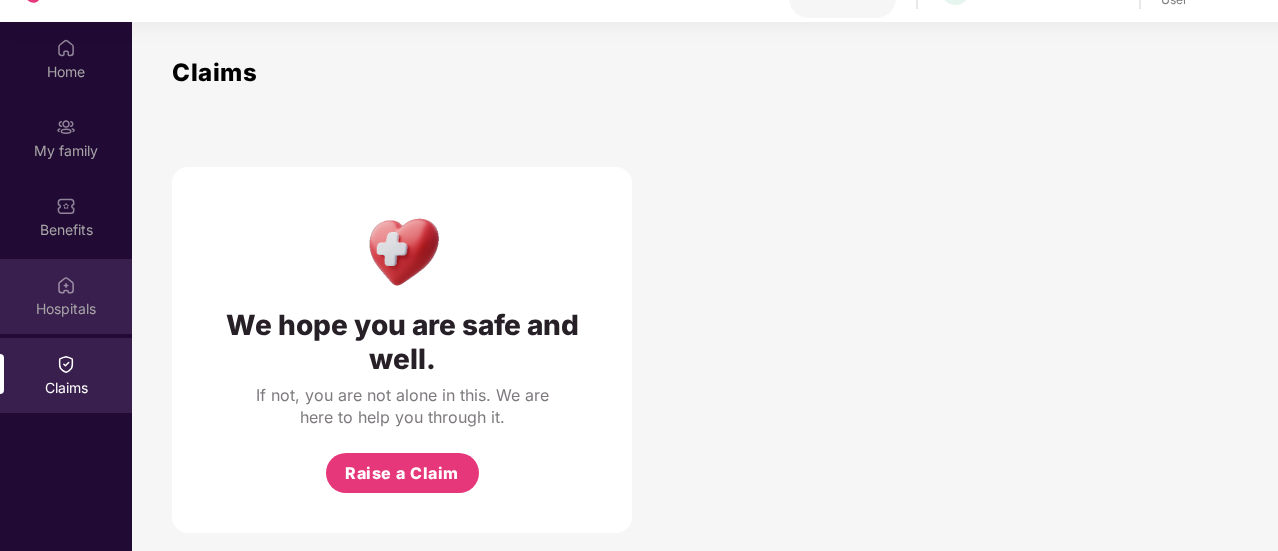 click on "Hospitals" at bounding box center (66, 72) 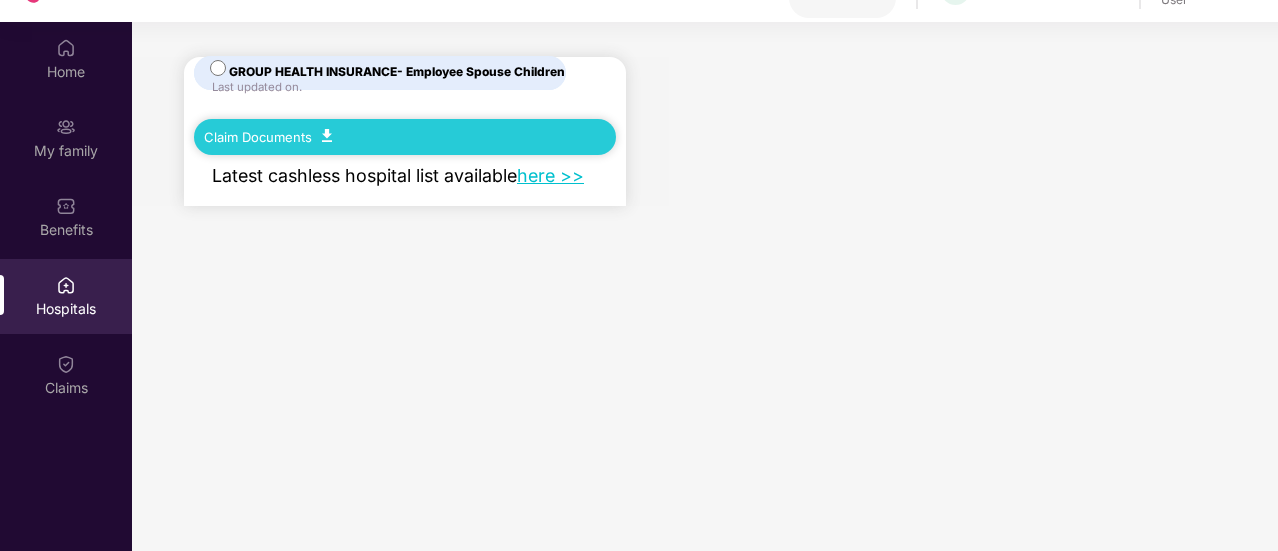 scroll, scrollTop: 0, scrollLeft: 0, axis: both 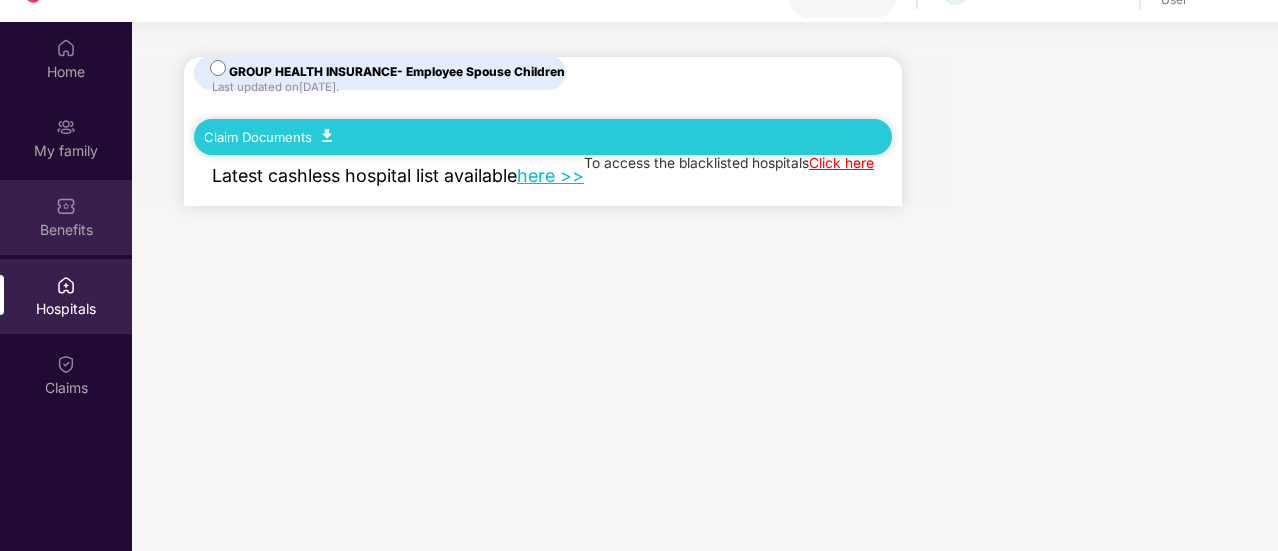 click at bounding box center [66, 48] 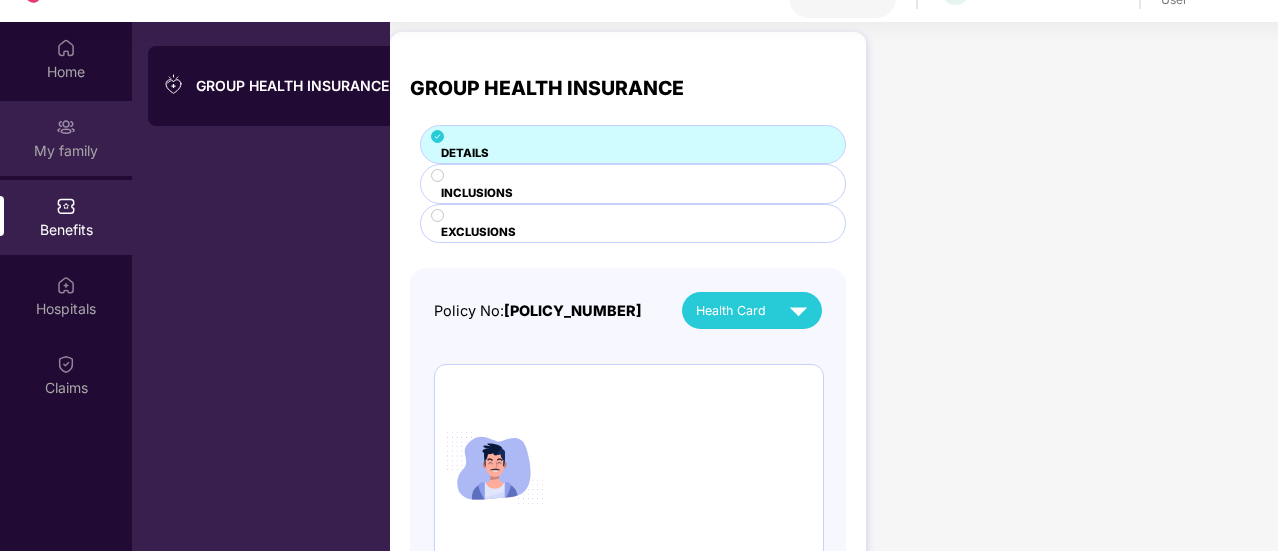 click on "My family" at bounding box center [66, 72] 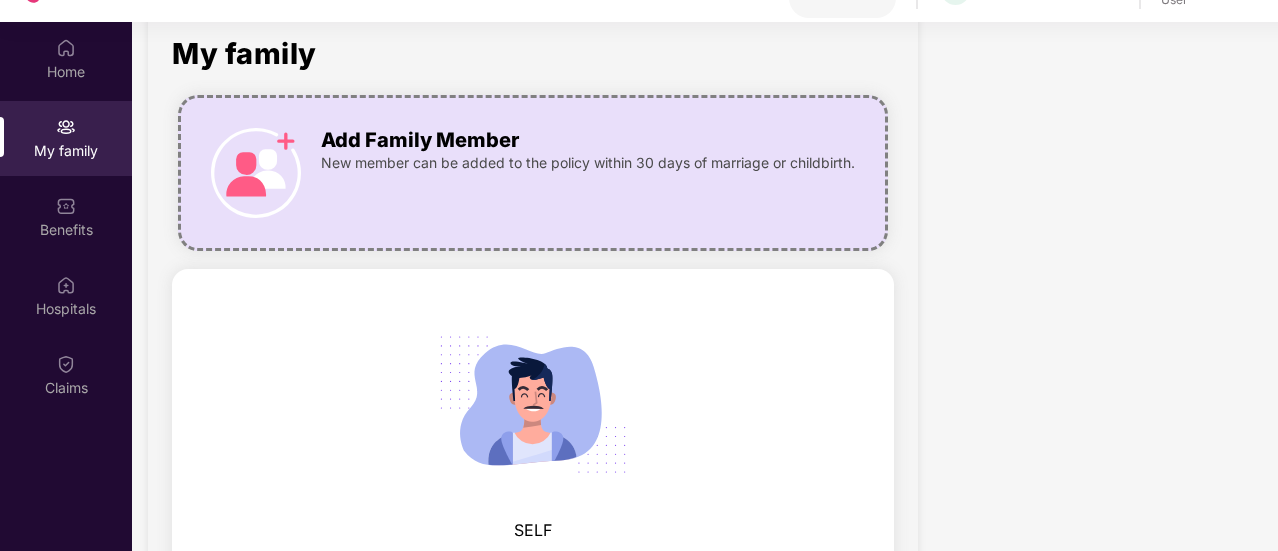 scroll, scrollTop: 0, scrollLeft: 0, axis: both 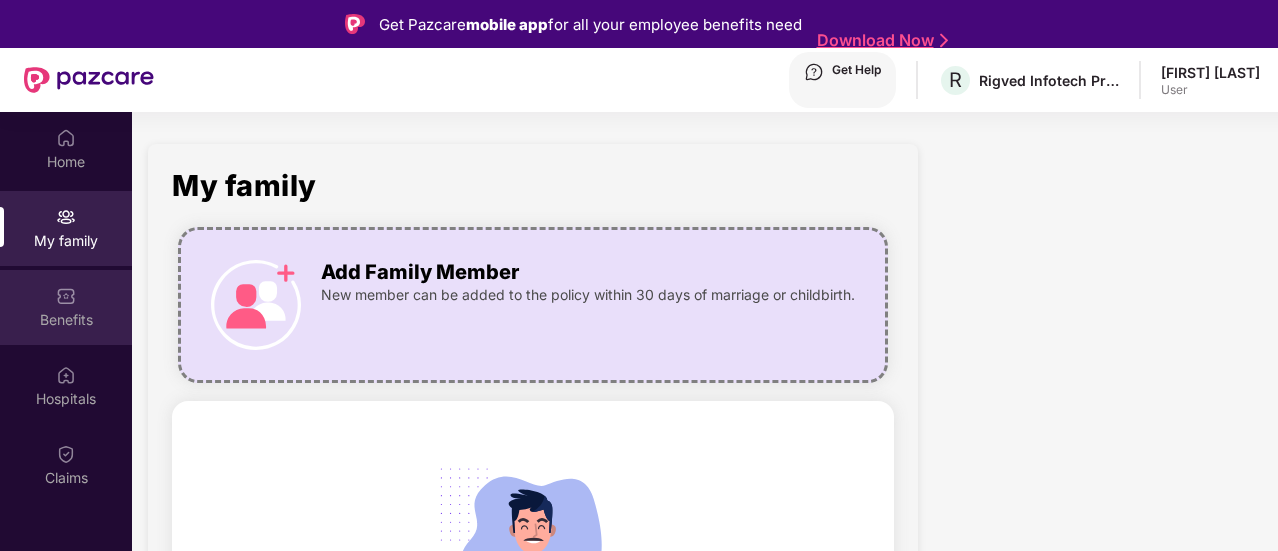 click on "Benefits" at bounding box center (66, 307) 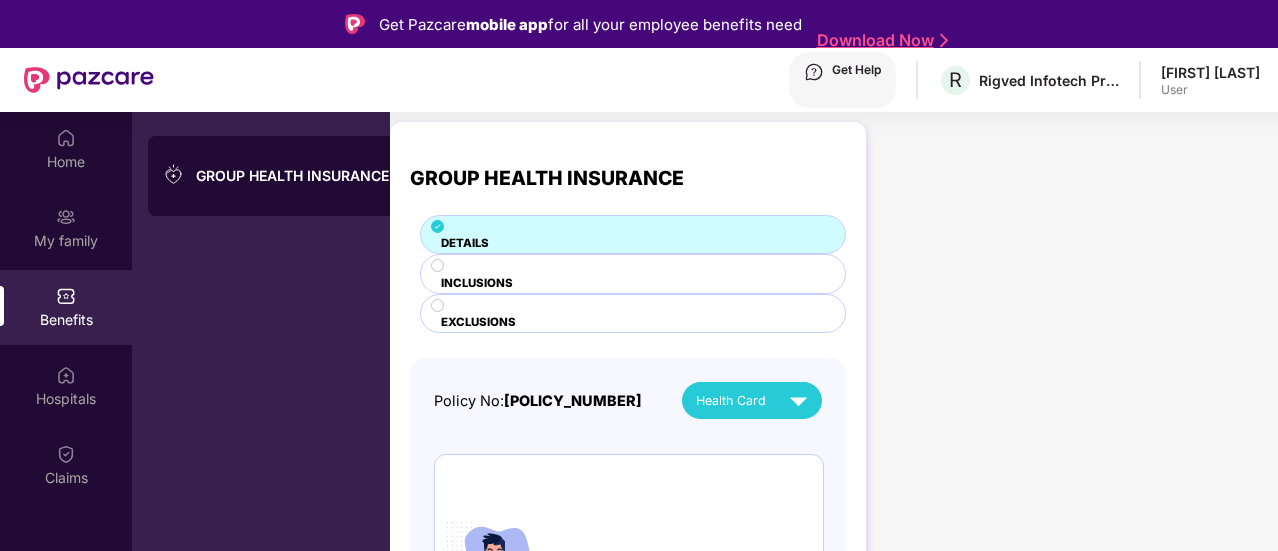 scroll, scrollTop: 145, scrollLeft: 0, axis: vertical 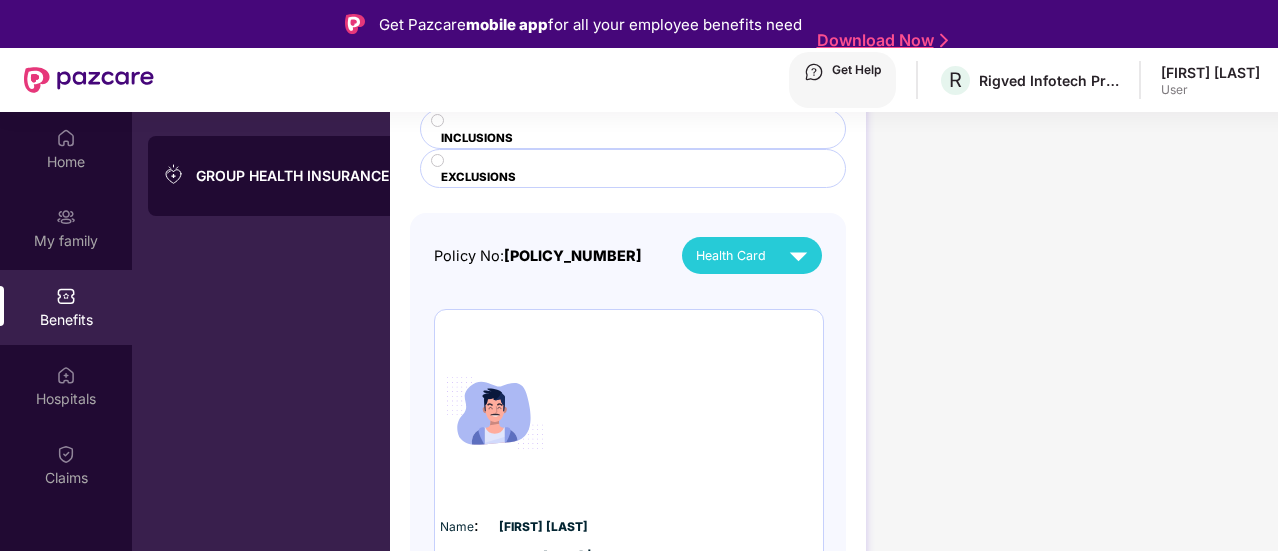 click on "Self" at bounding box center [545, 586] 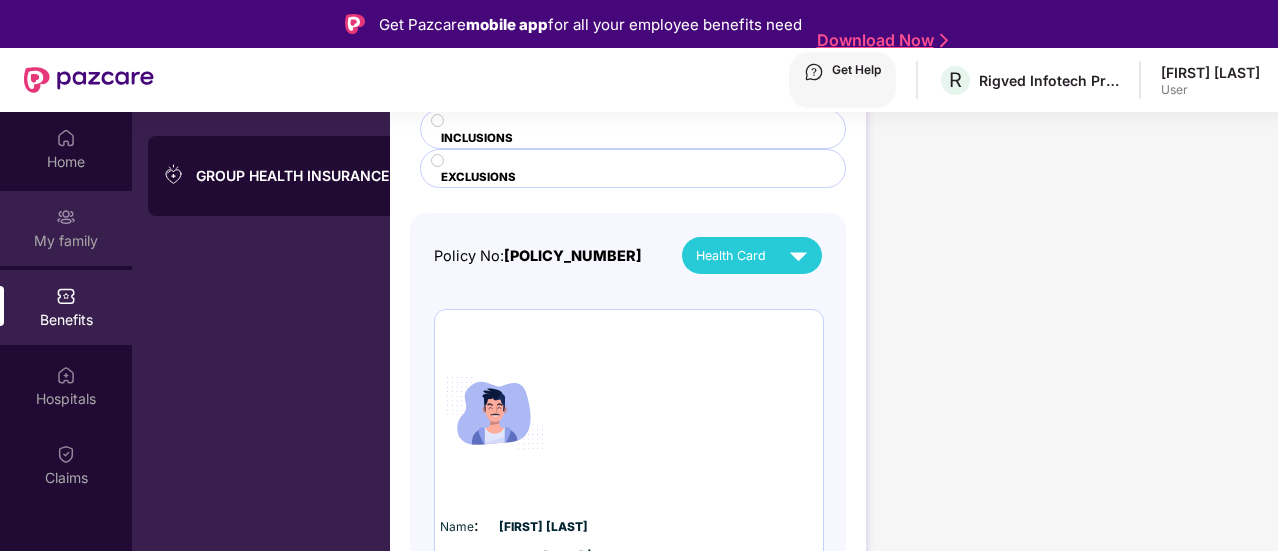 click on "My family" at bounding box center [66, 228] 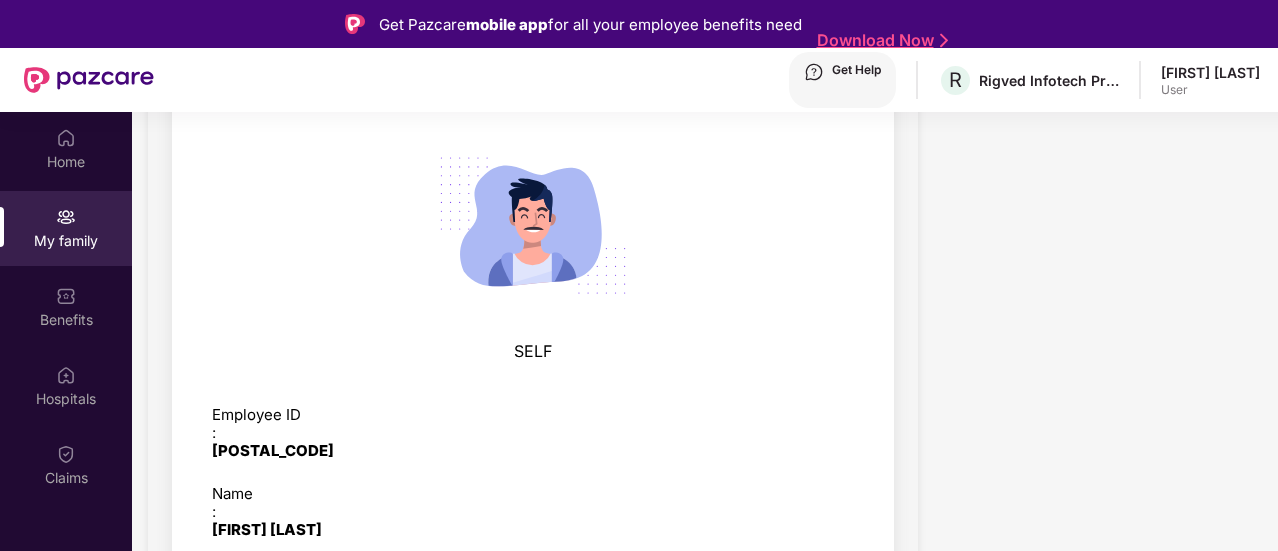scroll, scrollTop: 318, scrollLeft: 0, axis: vertical 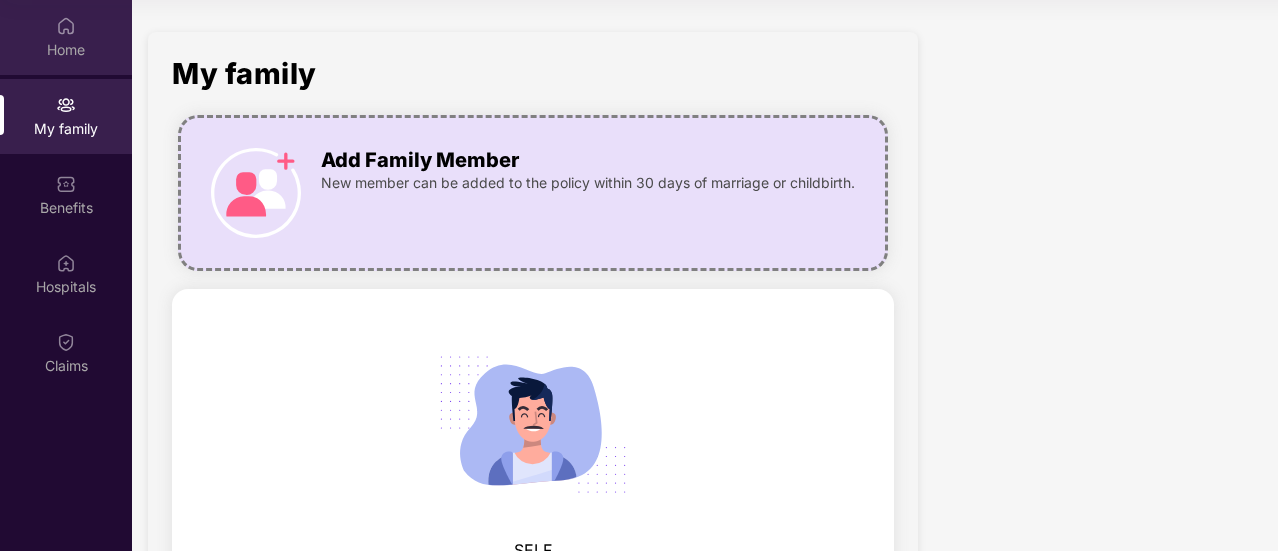 click on "Home" at bounding box center (66, 50) 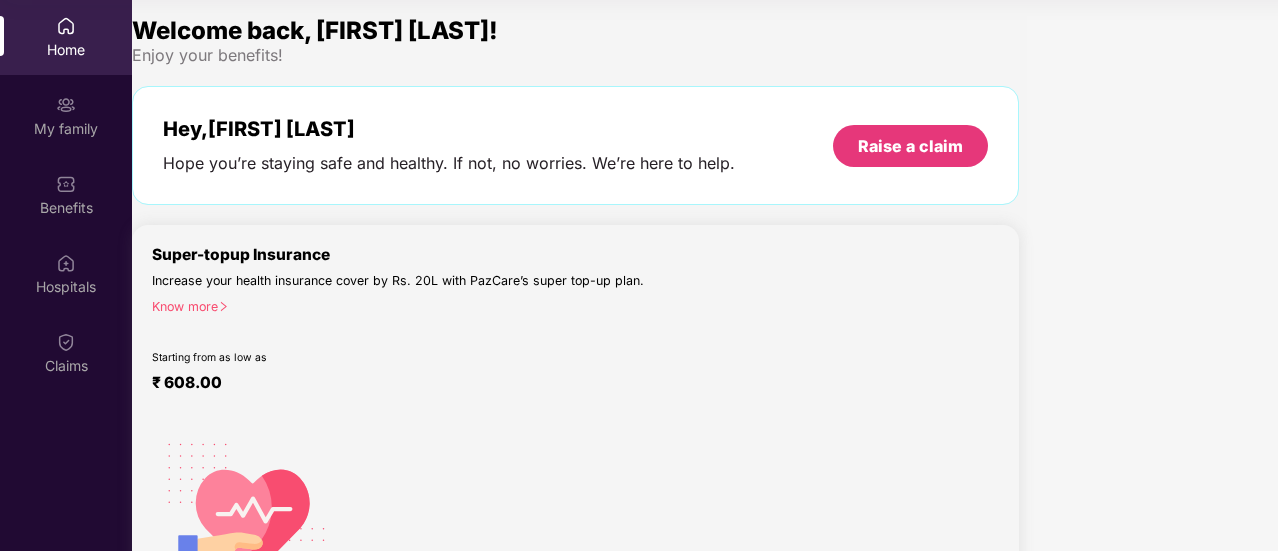 scroll, scrollTop: 0, scrollLeft: 0, axis: both 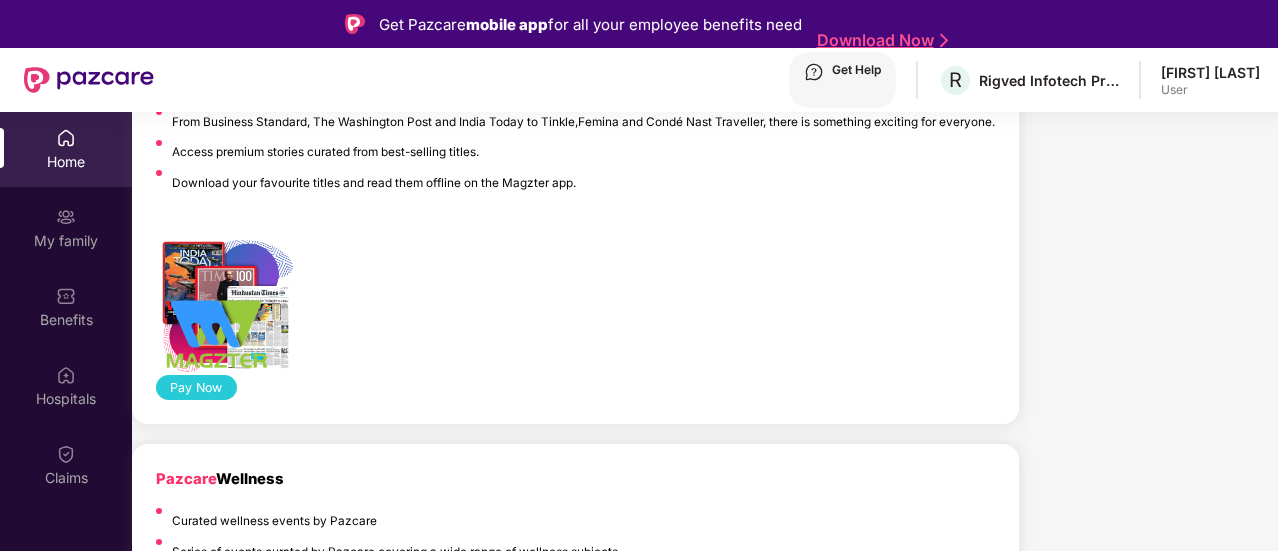 click on "Download Now" at bounding box center (879, 40) 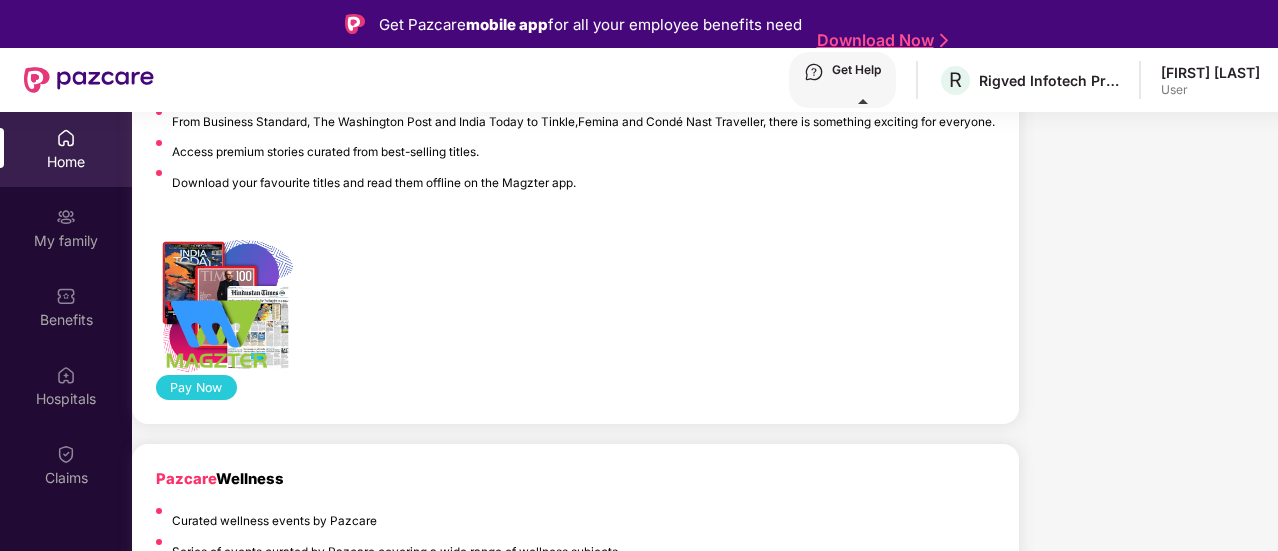 drag, startPoint x: 296, startPoint y: 5, endPoint x: 1082, endPoint y: 341, distance: 854.80524 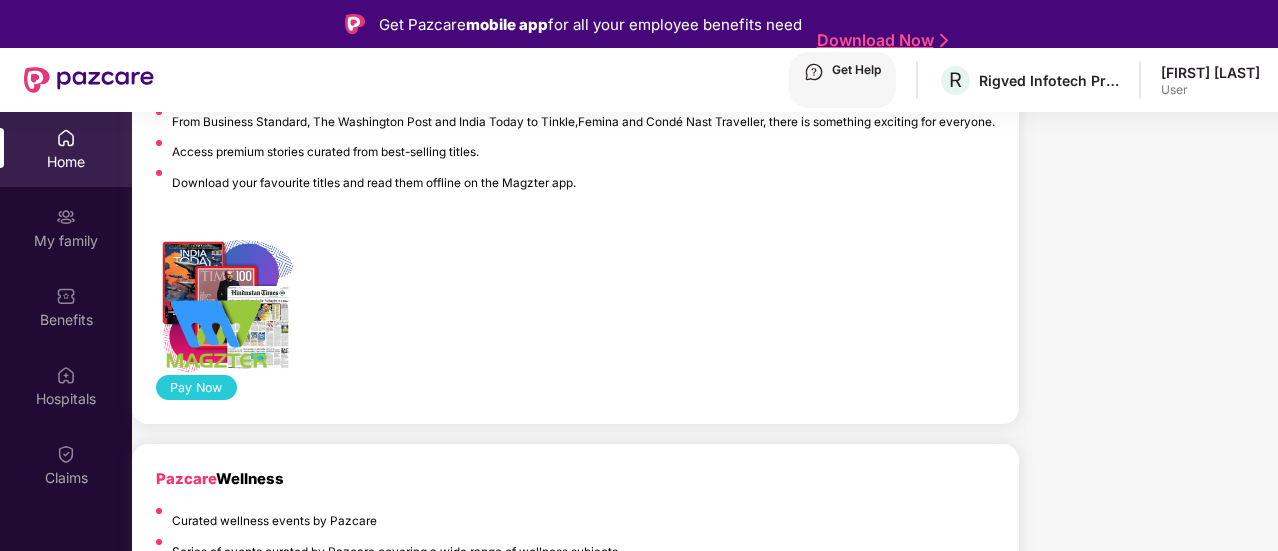 click on "Company benefits GROUP HEALTH INSURANCE Cover ₹3 Lakhs    Policy issued [DATE] Policy Expiry [DATE] View details" at bounding box center [575, 3164] 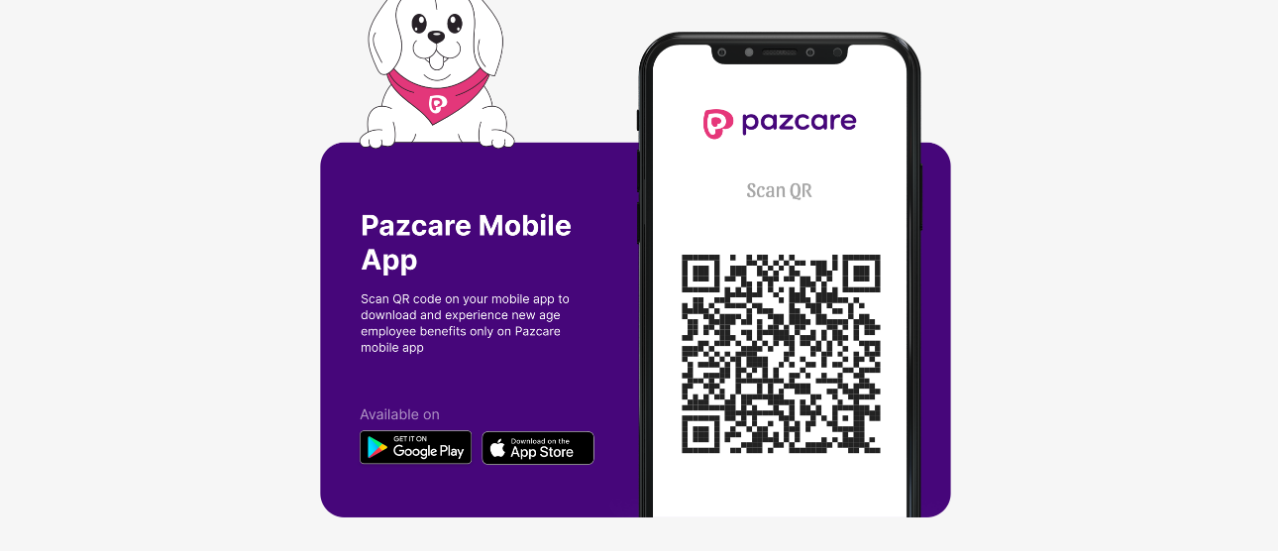 scroll, scrollTop: 11, scrollLeft: 0, axis: vertical 